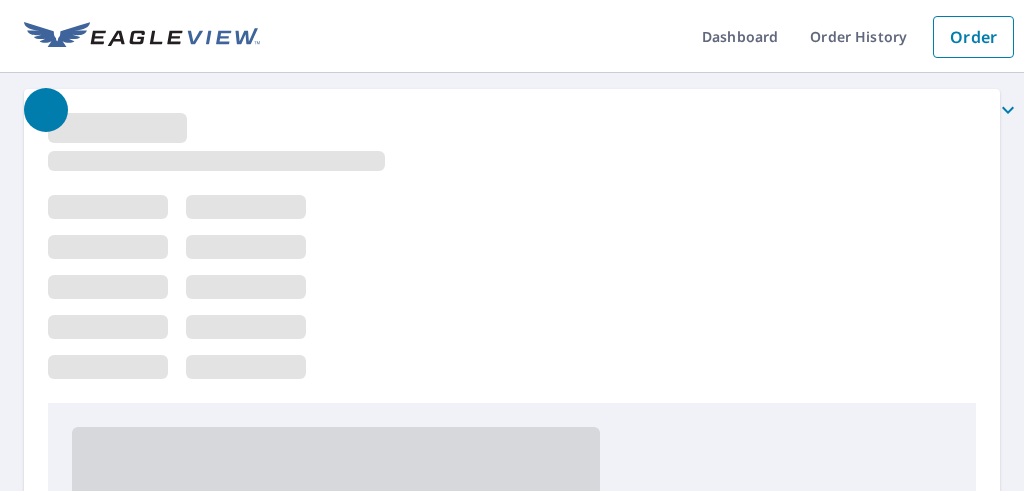 scroll, scrollTop: 0, scrollLeft: 0, axis: both 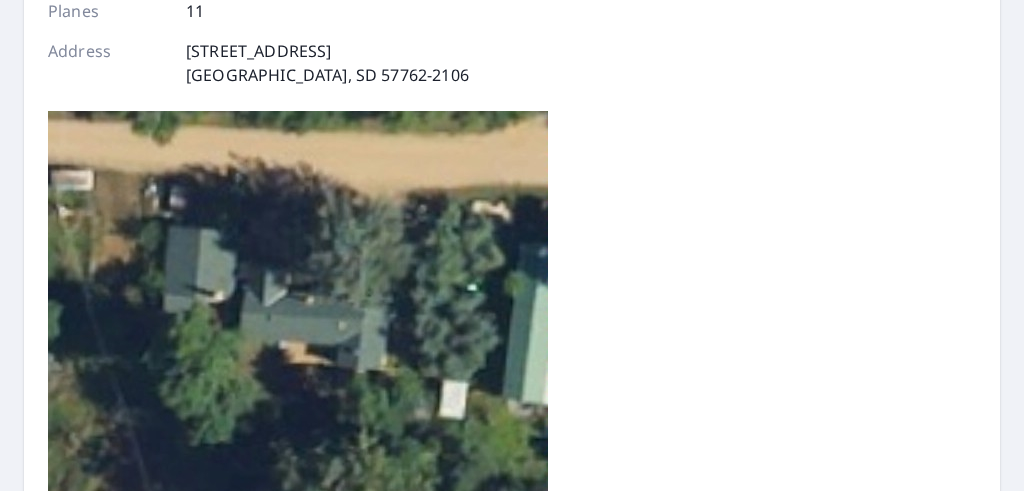 click on "Assign pitch to all planes" at bounding box center (336, 645) 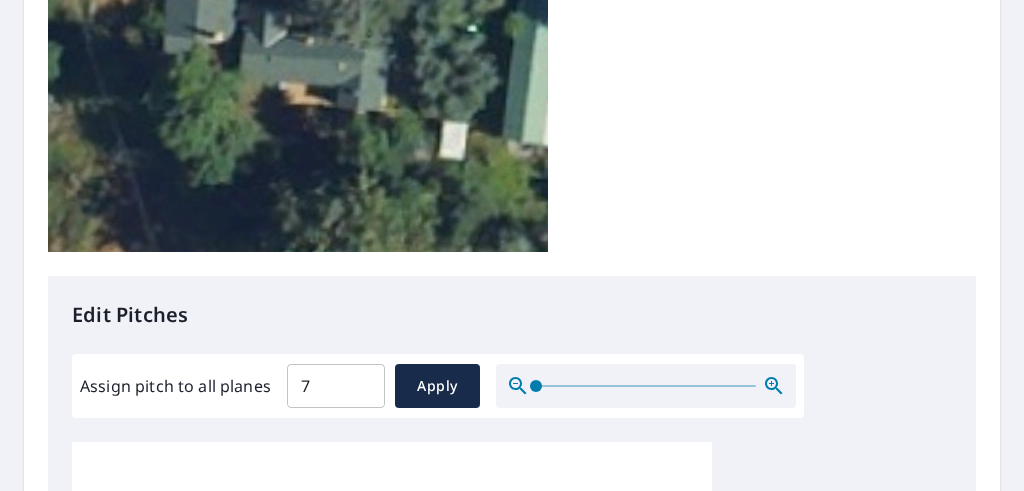 scroll, scrollTop: 640, scrollLeft: 0, axis: vertical 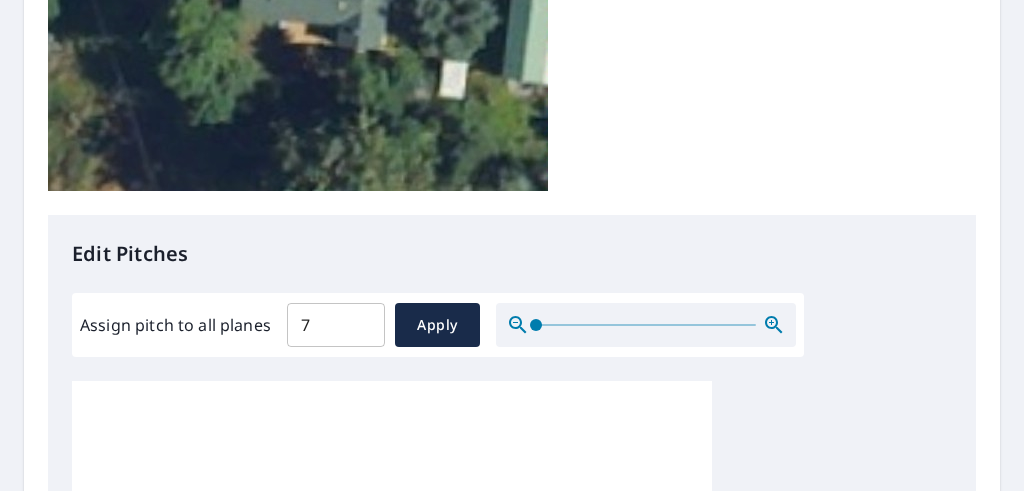 click on "7" at bounding box center [311, 636] 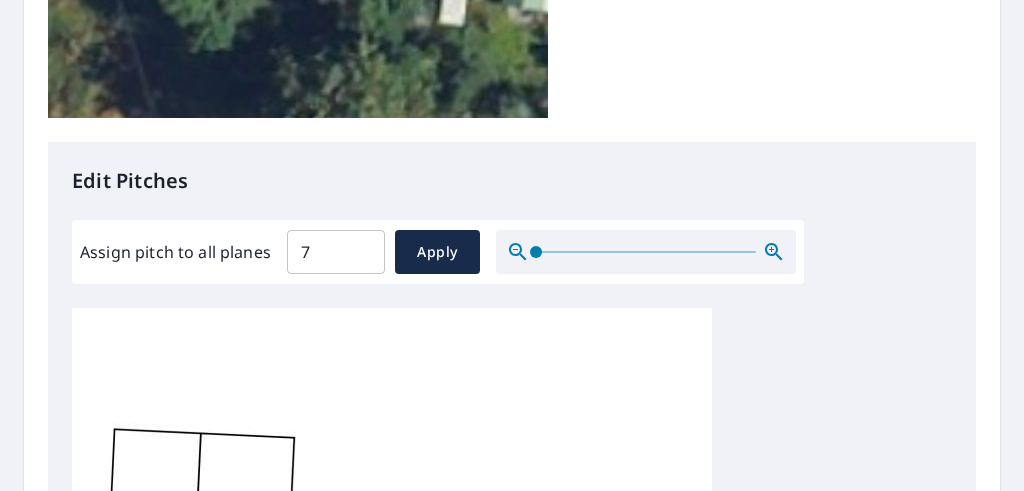 scroll, scrollTop: 720, scrollLeft: 0, axis: vertical 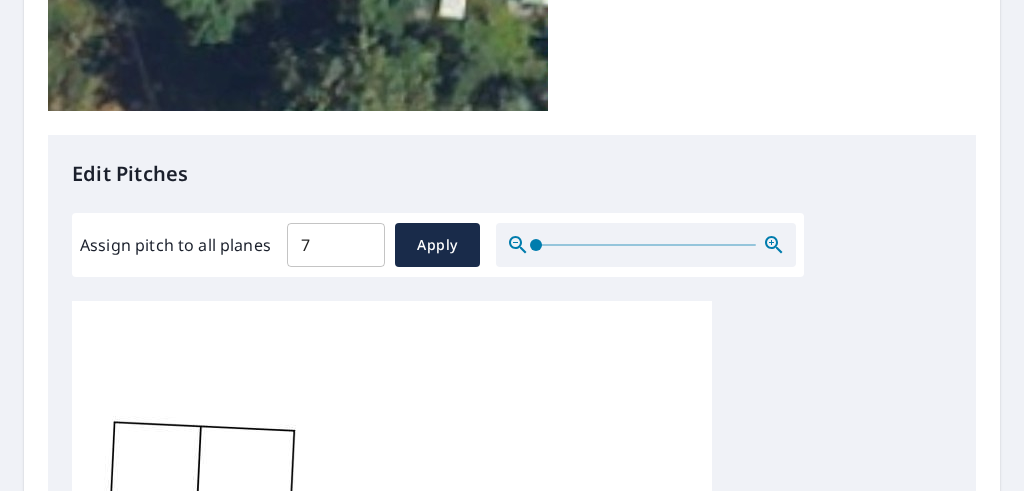 type on "3" 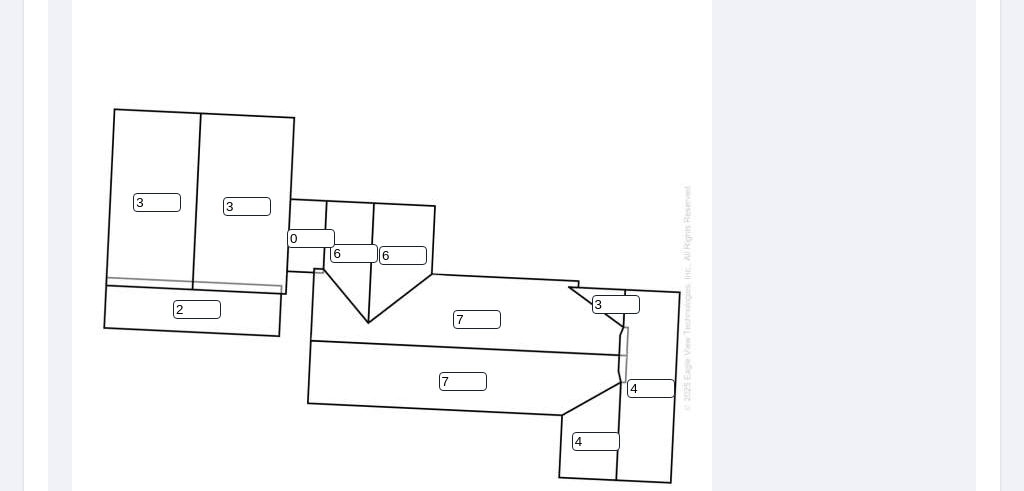 scroll, scrollTop: 1105, scrollLeft: 0, axis: vertical 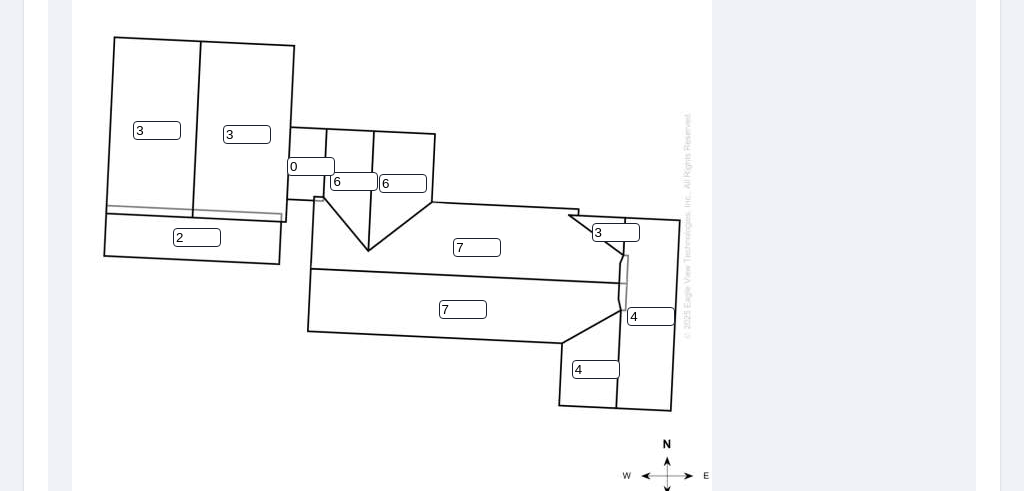 type on "2" 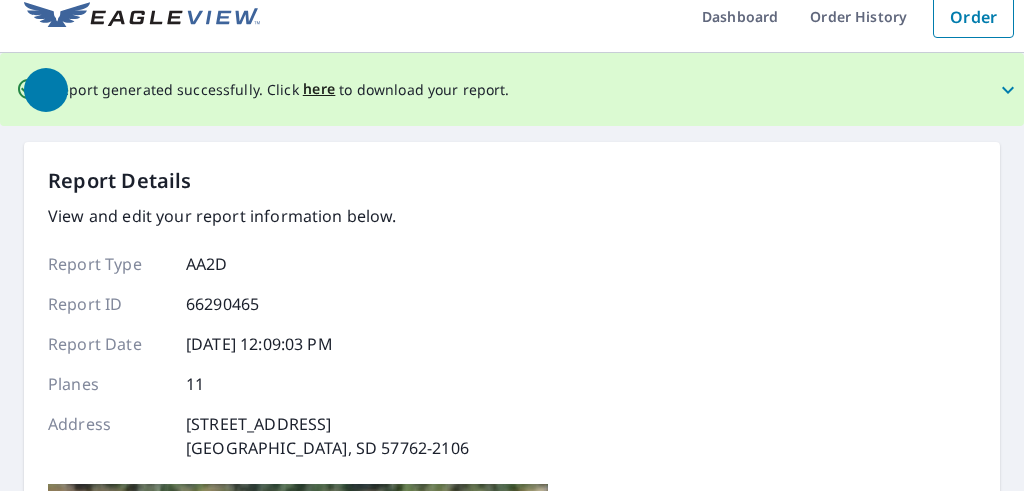 scroll, scrollTop: 0, scrollLeft: 0, axis: both 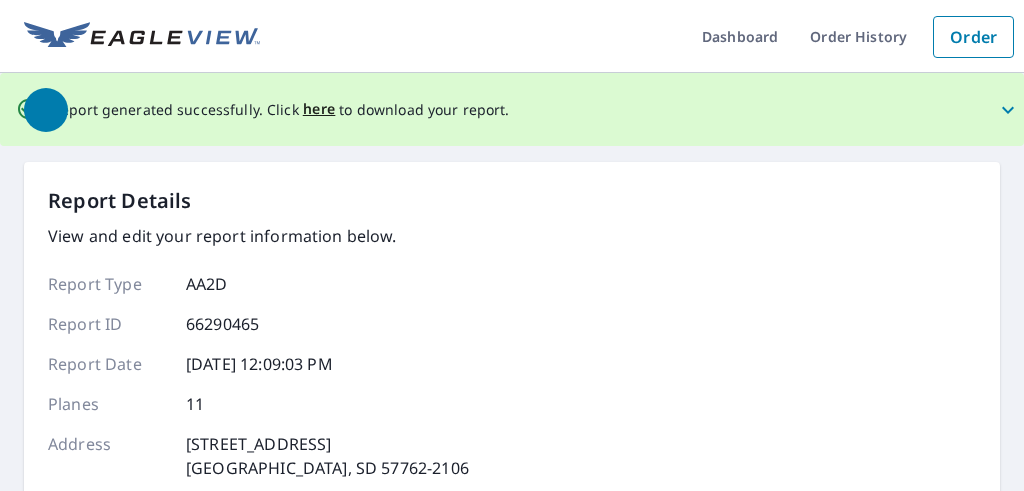 click at bounding box center [524, 110] 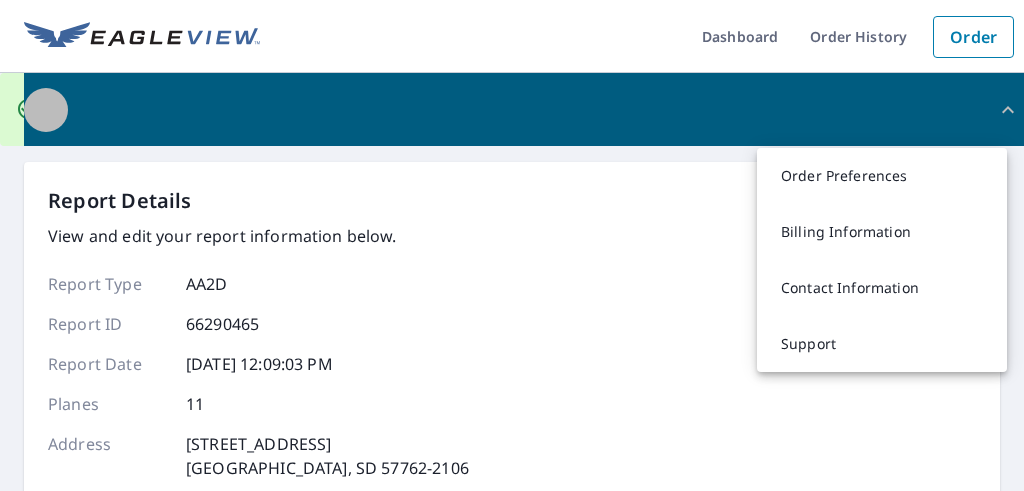 click 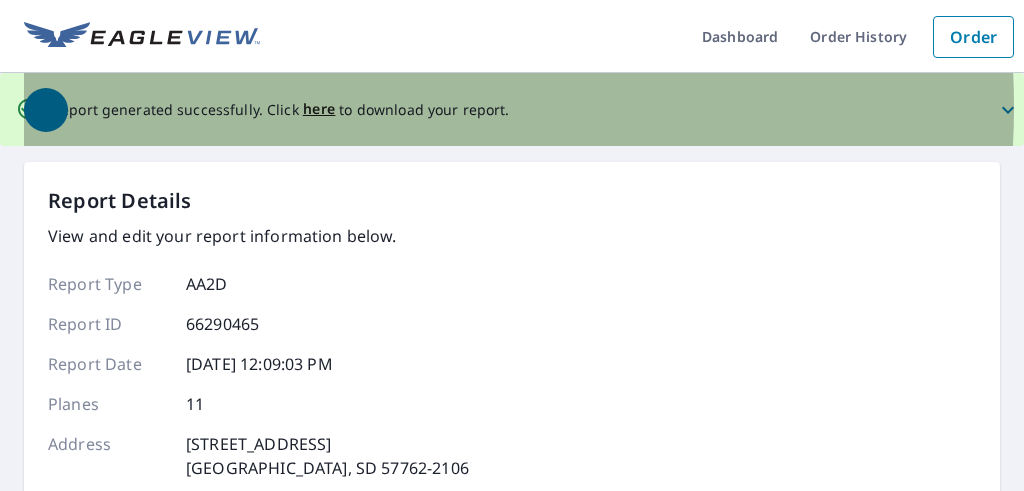 click at bounding box center (524, 110) 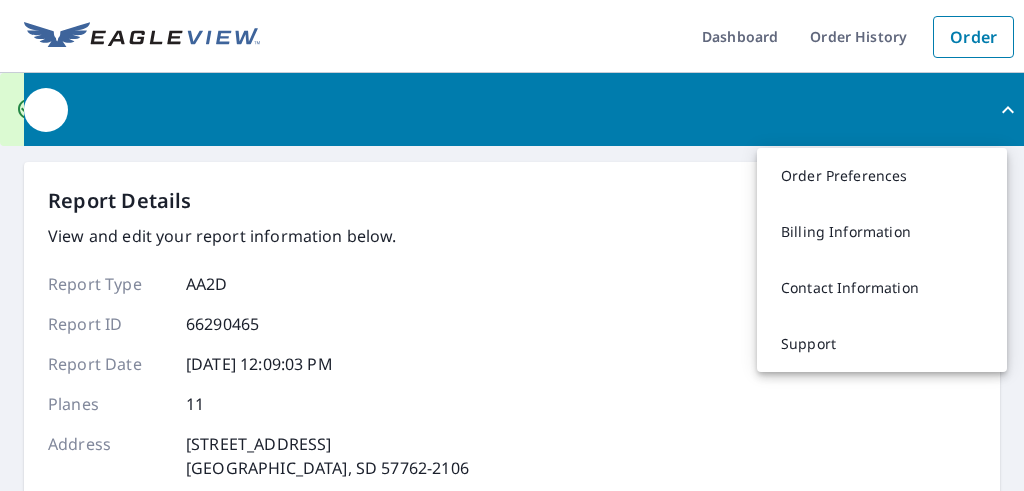 click 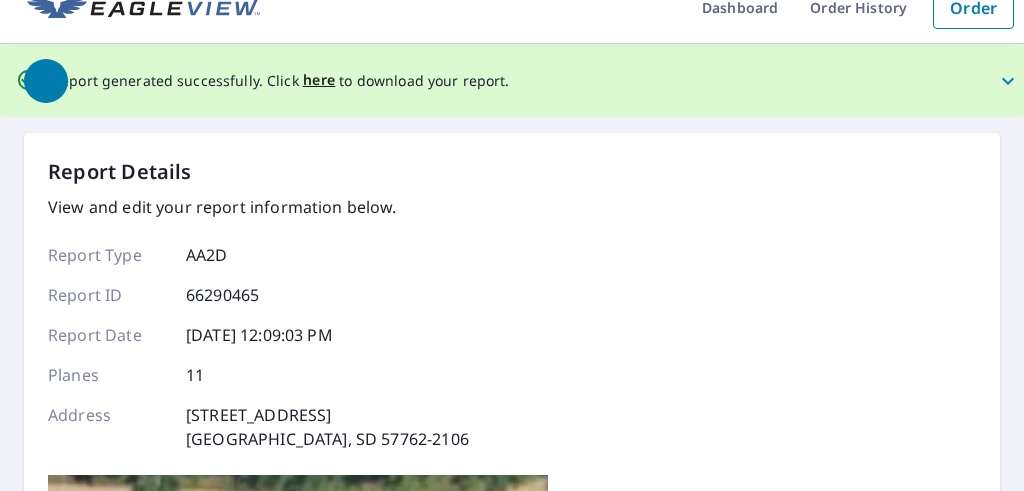 scroll, scrollTop: 0, scrollLeft: 0, axis: both 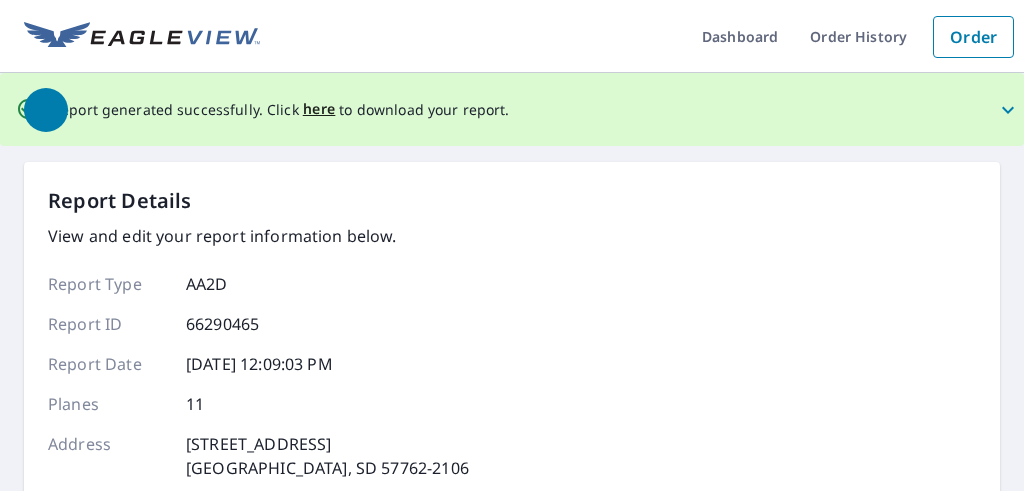 drag, startPoint x: 39, startPoint y: 114, endPoint x: 25, endPoint y: 135, distance: 25.23886 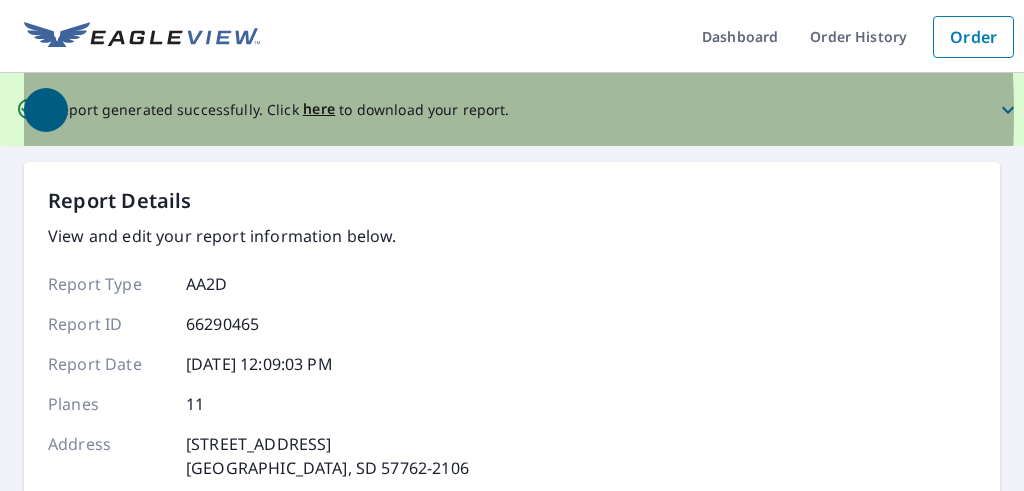 click at bounding box center (524, 110) 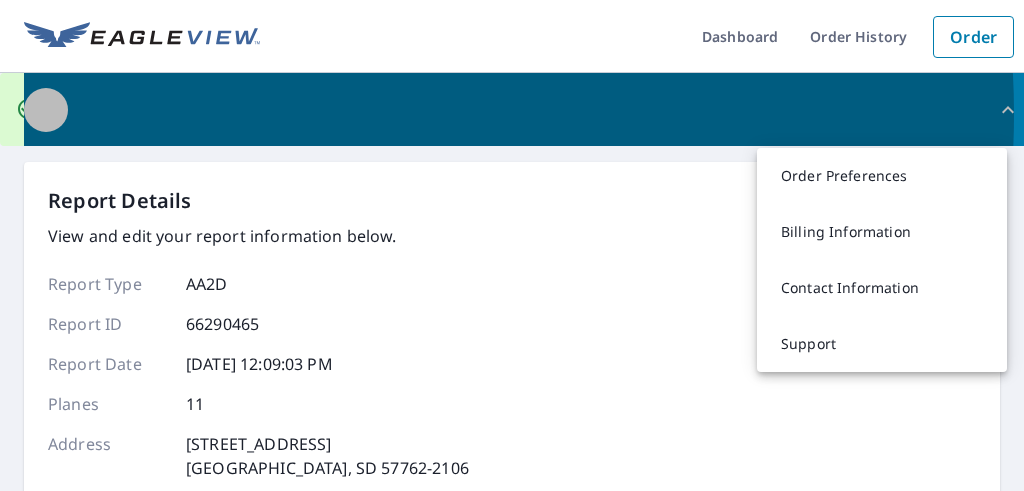 click at bounding box center (524, 110) 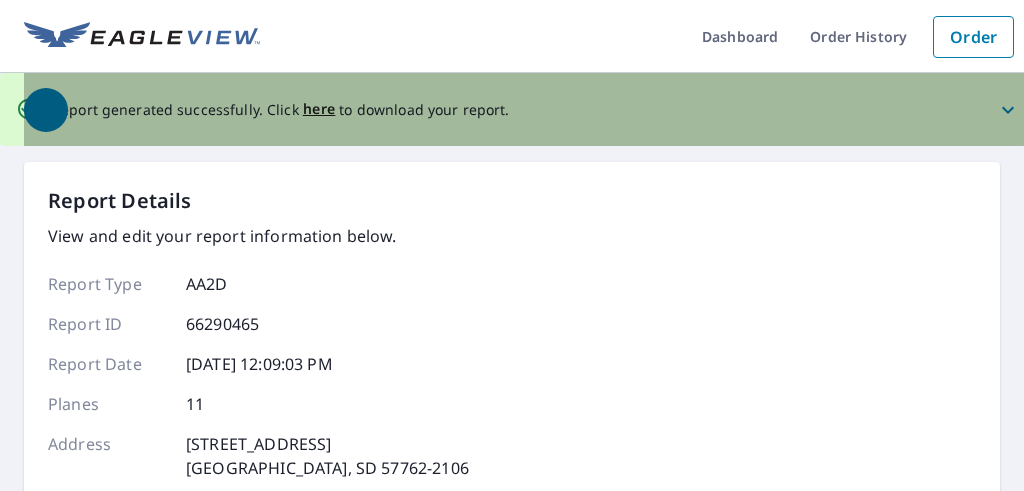 click 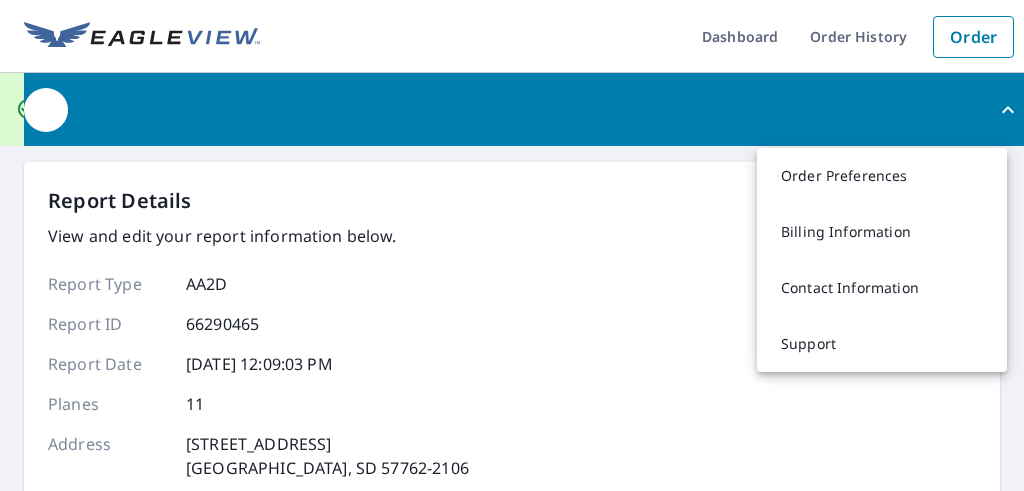 click 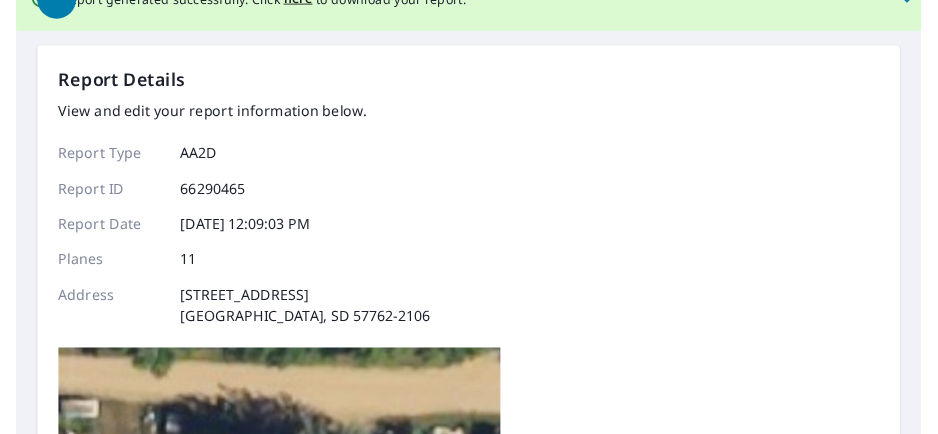 scroll, scrollTop: 0, scrollLeft: 0, axis: both 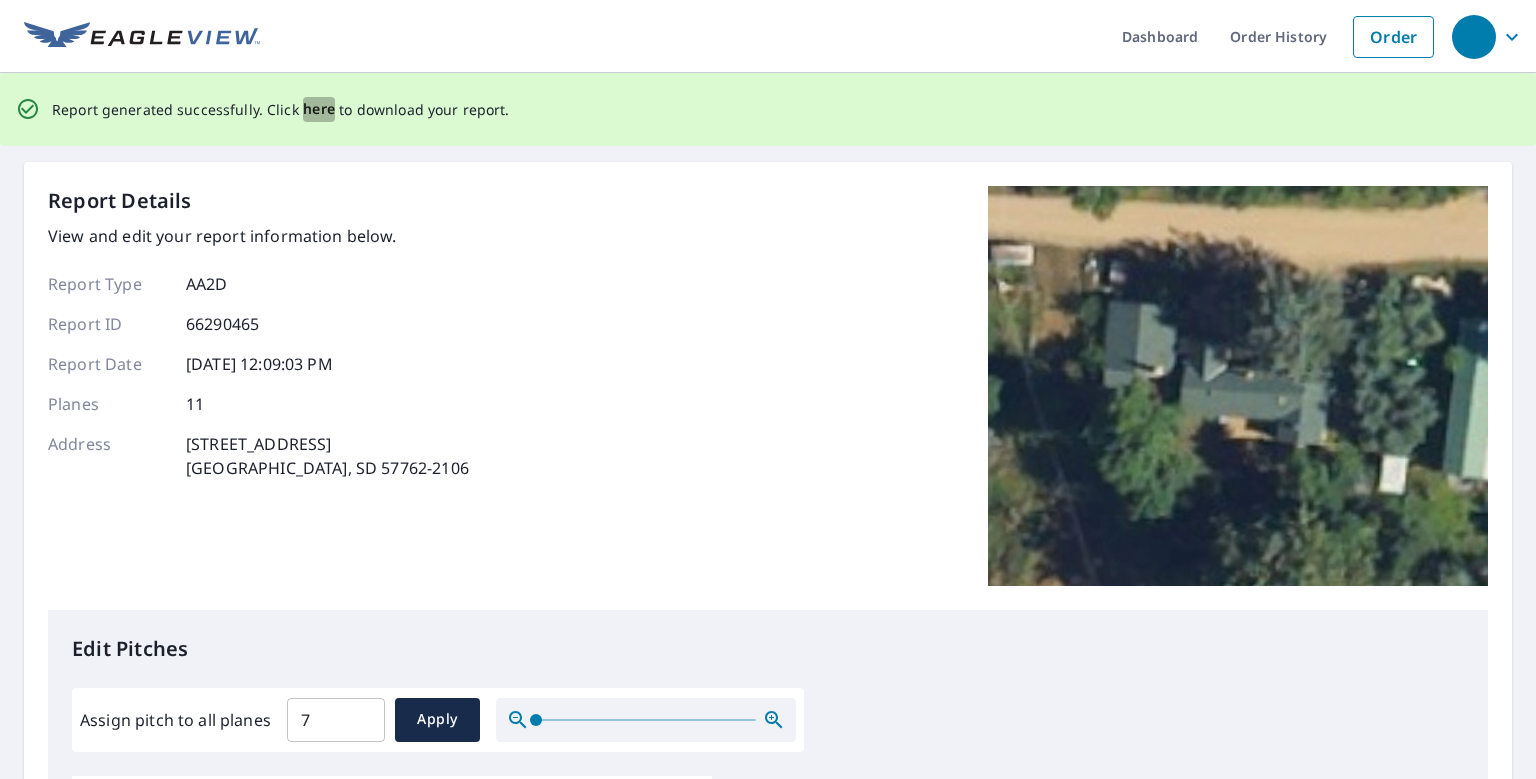 click on "here" at bounding box center (319, 109) 